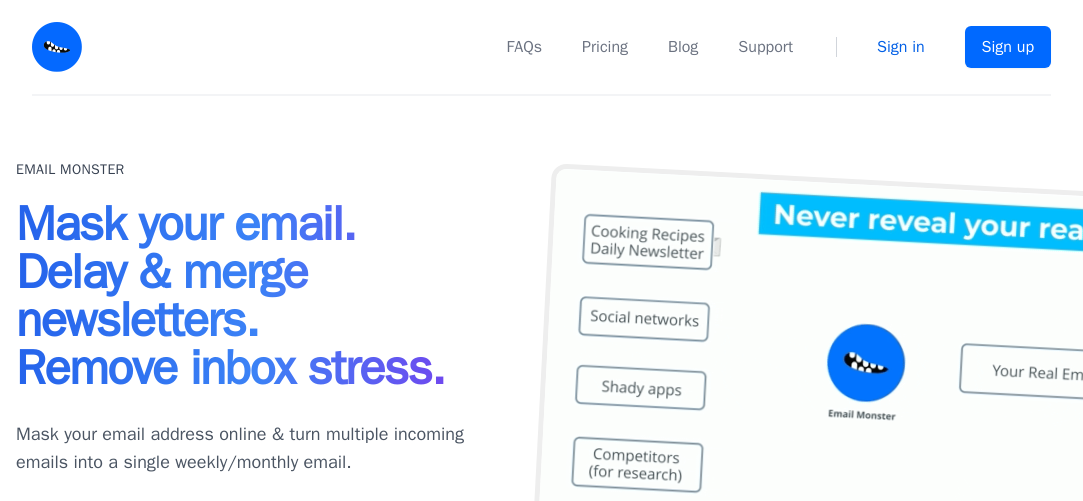 scroll, scrollTop: 0, scrollLeft: 0, axis: both 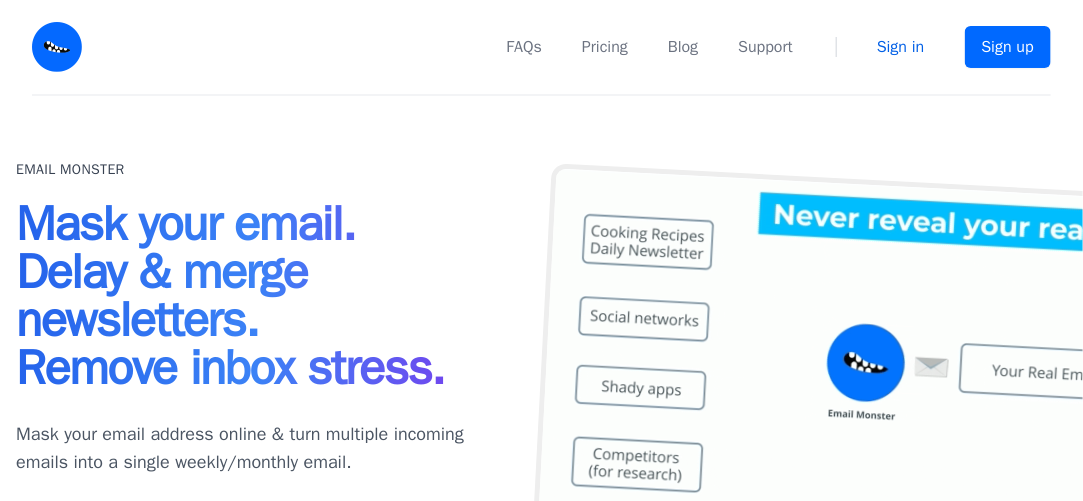 click on "Sign in" at bounding box center [901, 47] 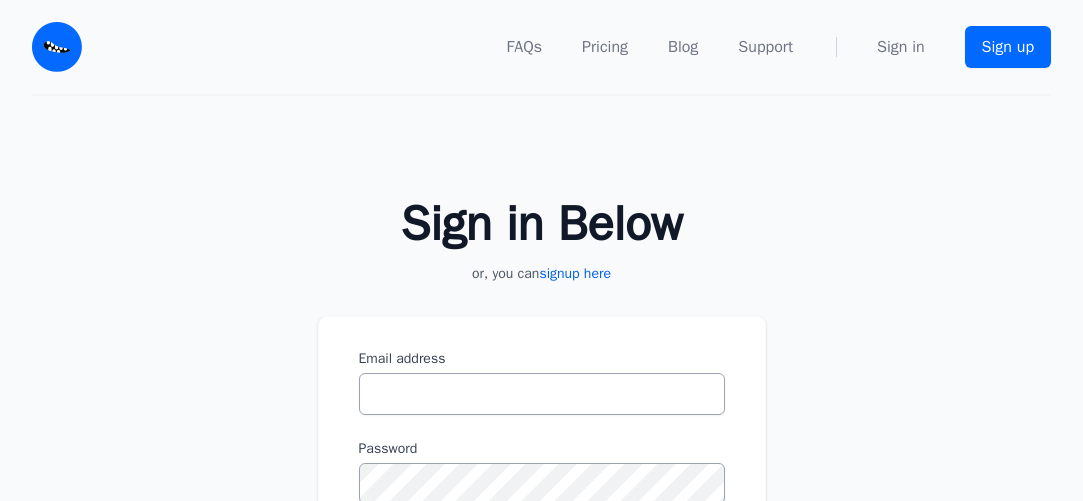 scroll, scrollTop: 0, scrollLeft: 0, axis: both 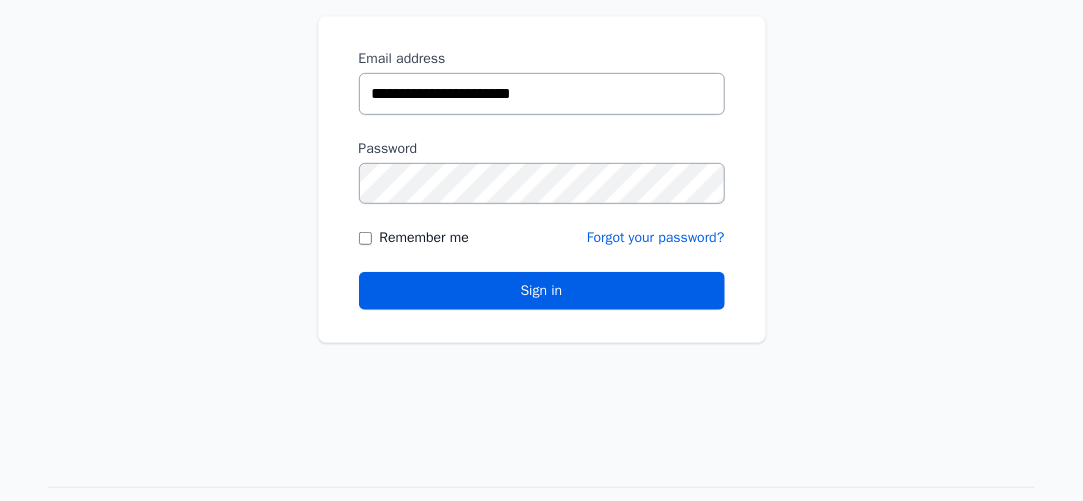 type on "**********" 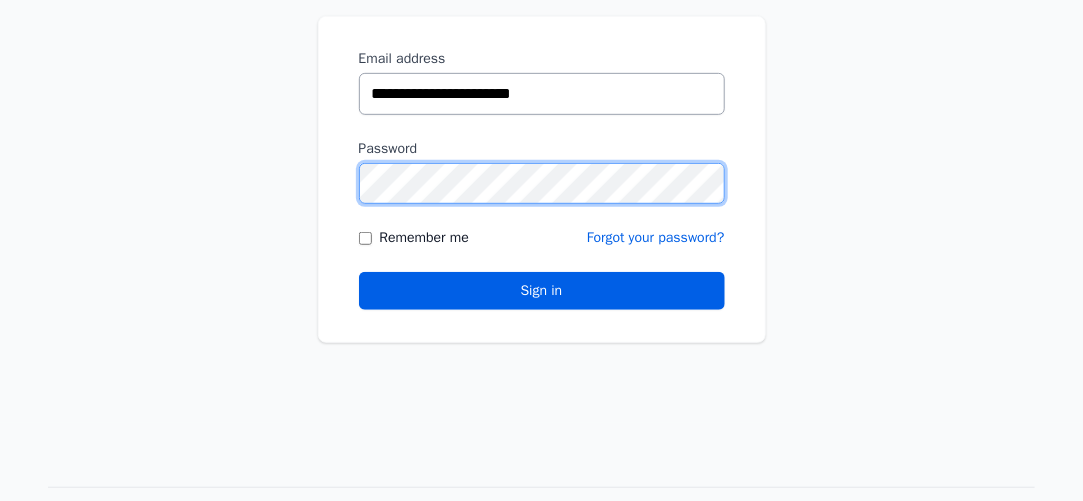 click on "Sign in" at bounding box center [542, 291] 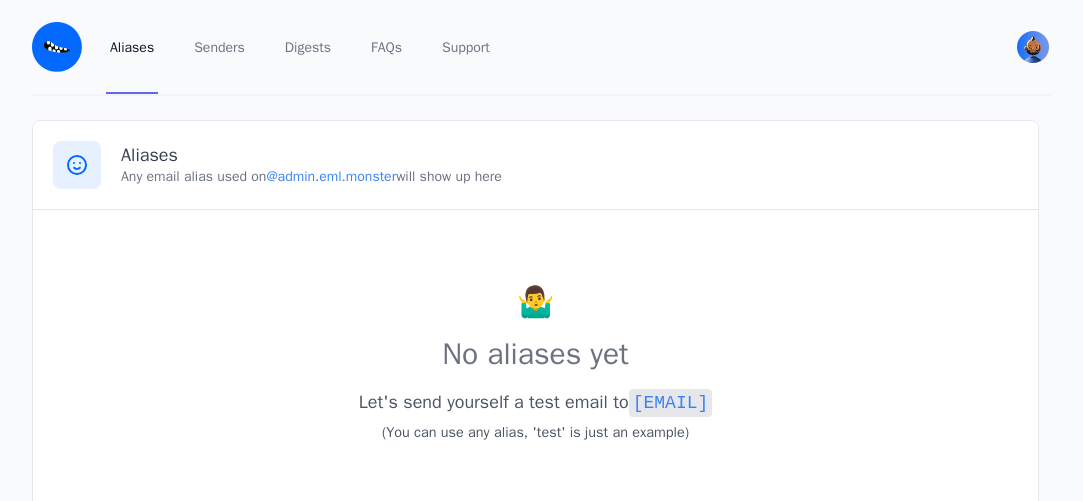 scroll, scrollTop: 0, scrollLeft: 0, axis: both 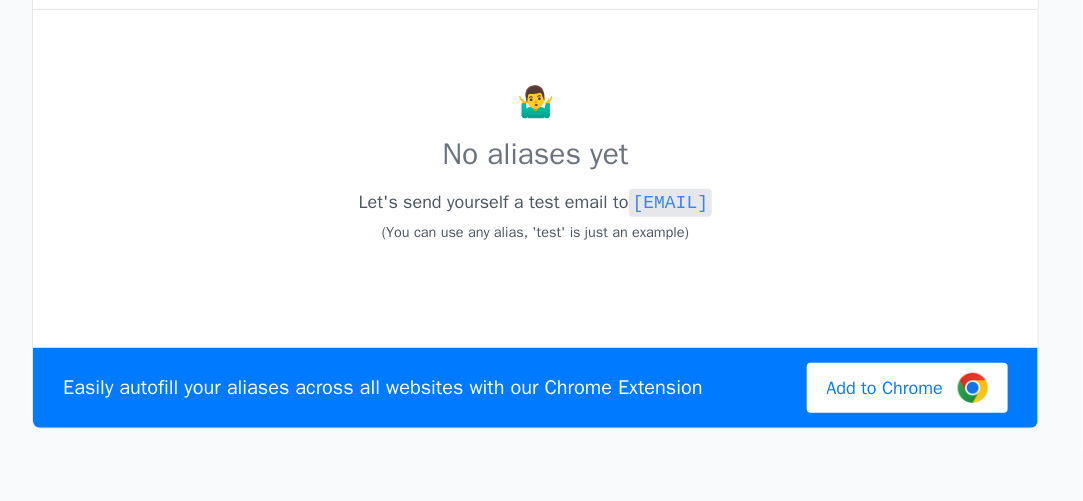 click on "test@admin.eml.monster" at bounding box center [671, 203] 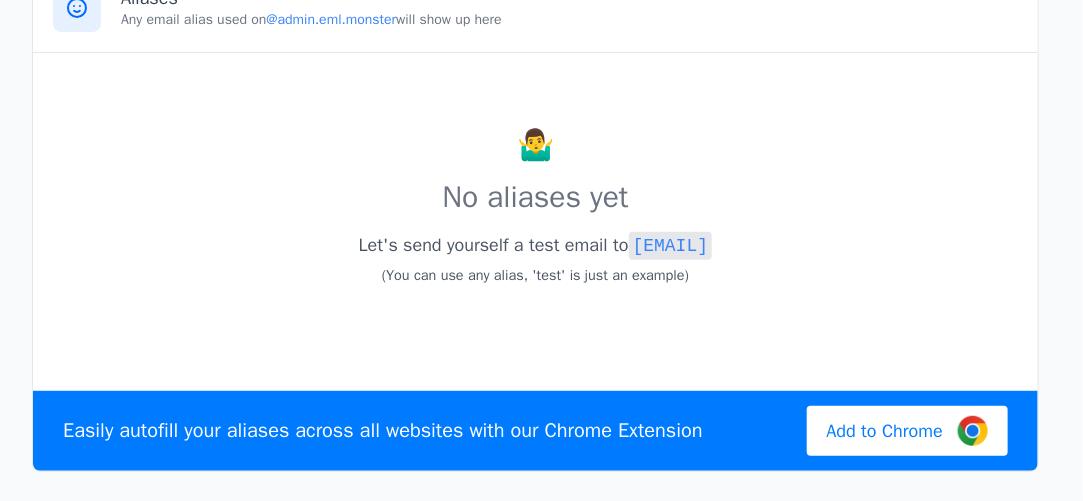 scroll, scrollTop: 0, scrollLeft: 0, axis: both 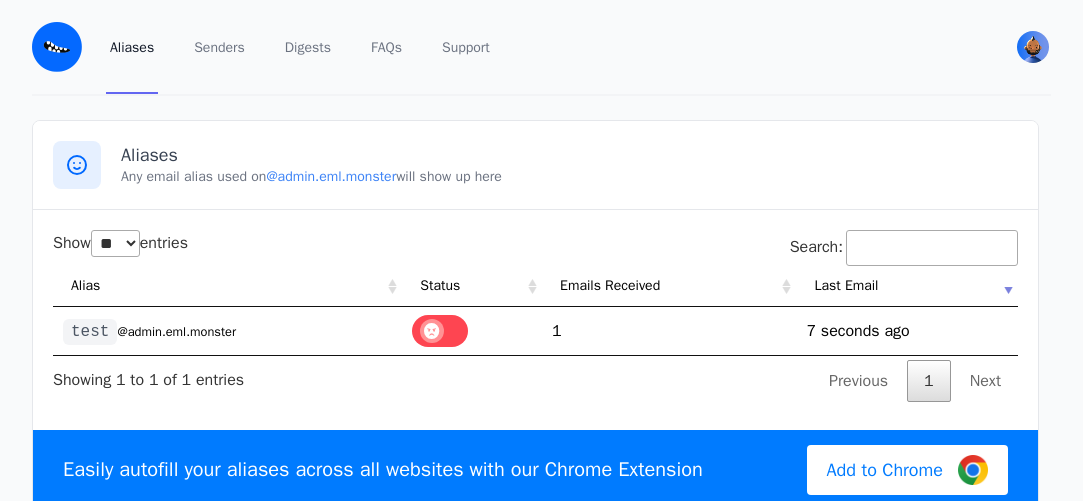 select on "**" 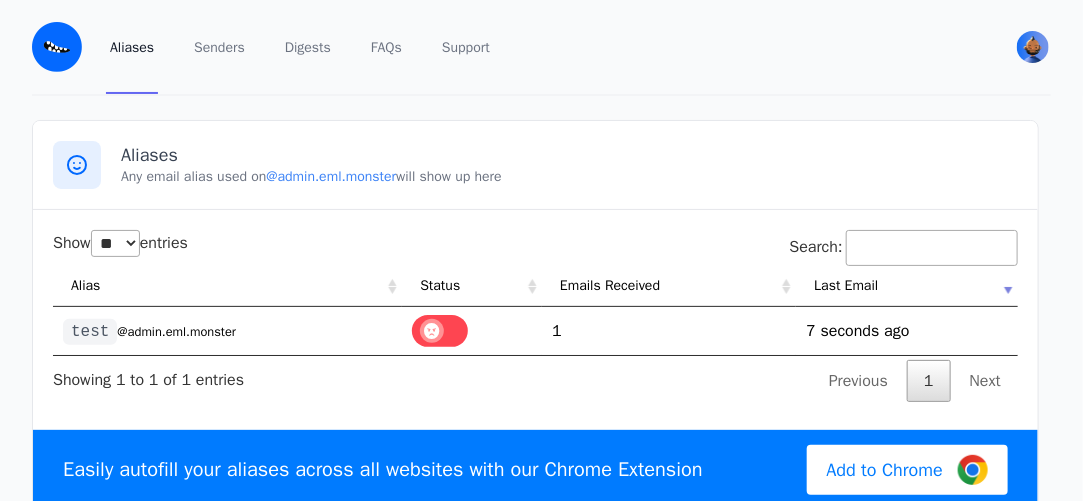 scroll, scrollTop: 0, scrollLeft: 0, axis: both 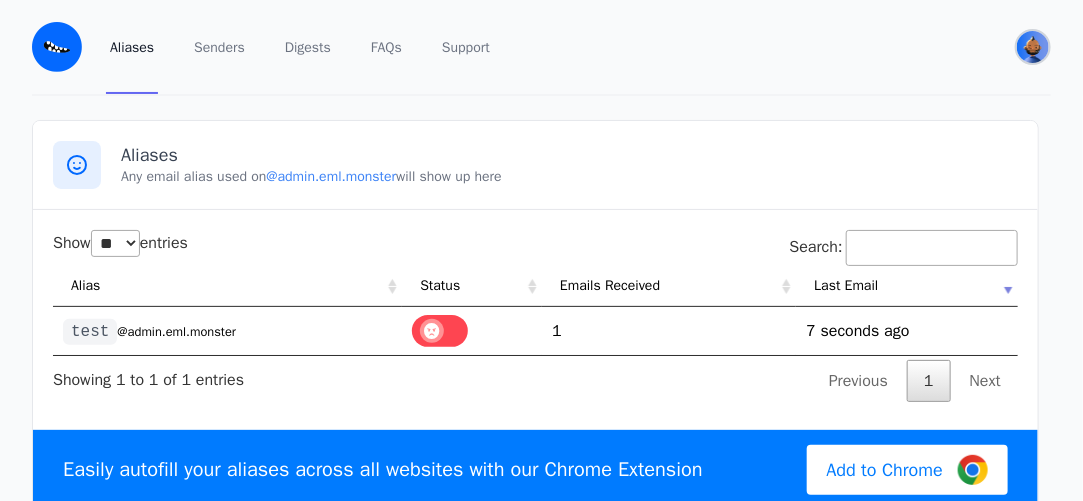 click at bounding box center [1033, 47] 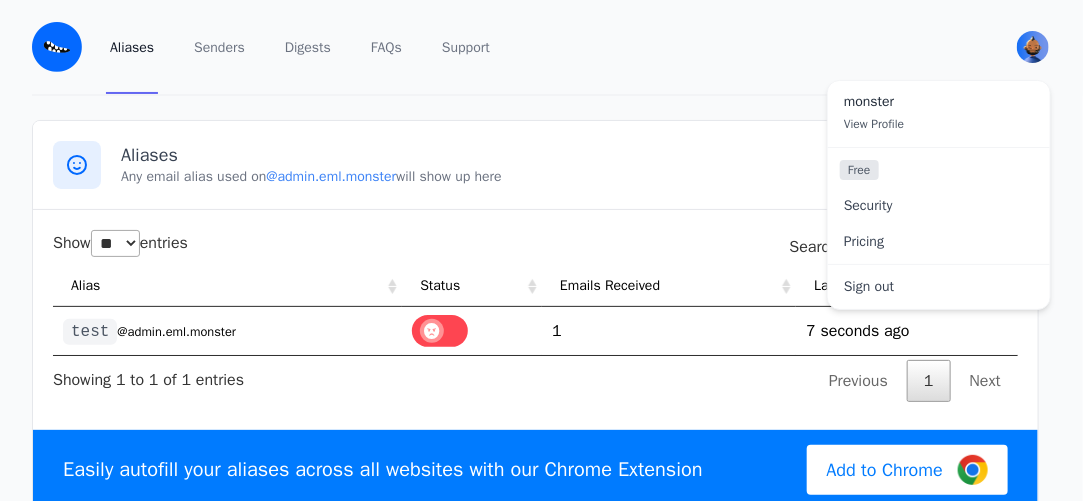 click on "monster" at bounding box center [939, 102] 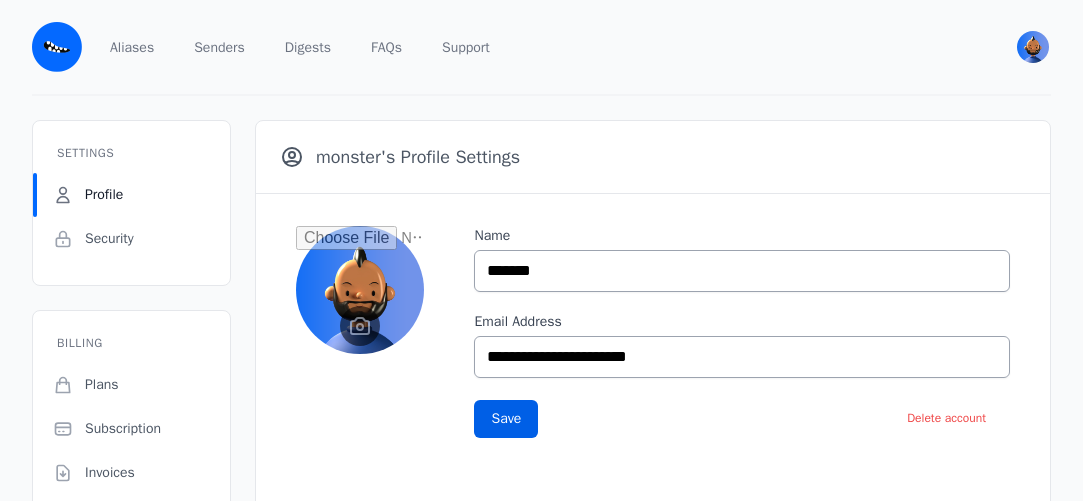 scroll, scrollTop: 0, scrollLeft: 0, axis: both 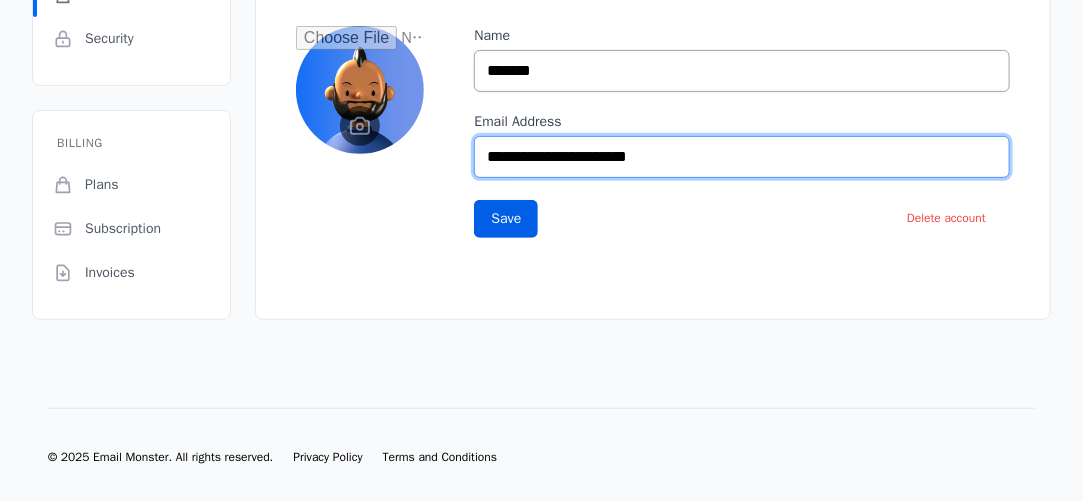 click on "**********" at bounding box center [742, 157] 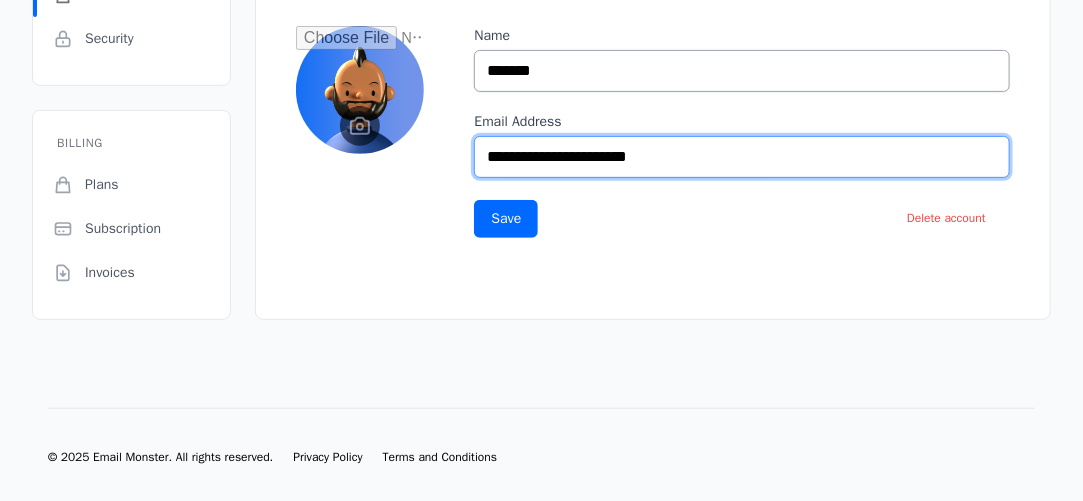 type on "**********" 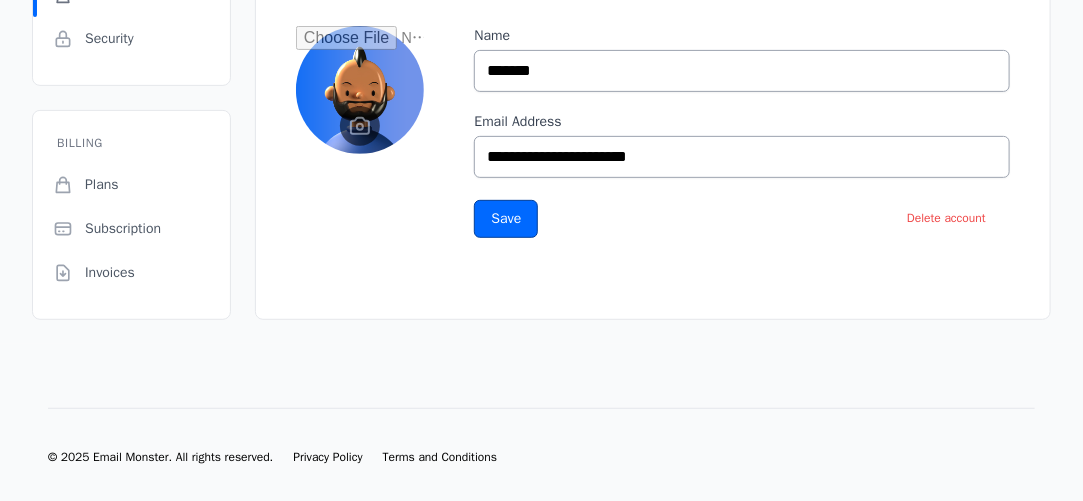 click on "Save" at bounding box center [506, 219] 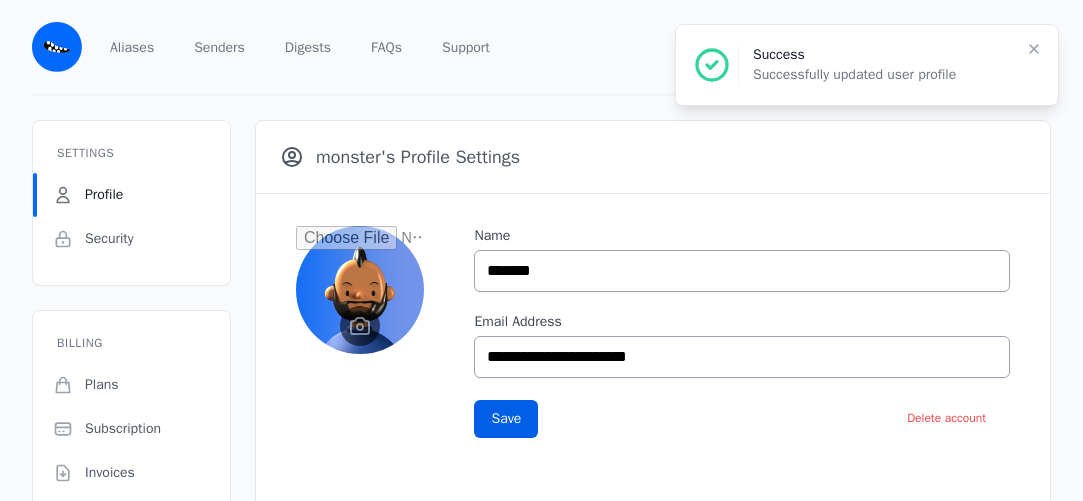 scroll, scrollTop: 0, scrollLeft: 0, axis: both 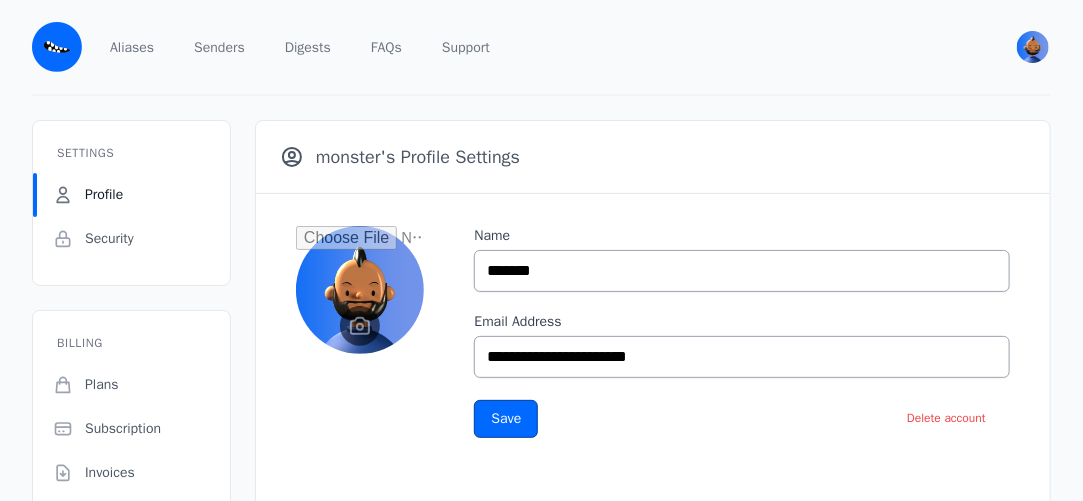 click on "Save" at bounding box center [506, 419] 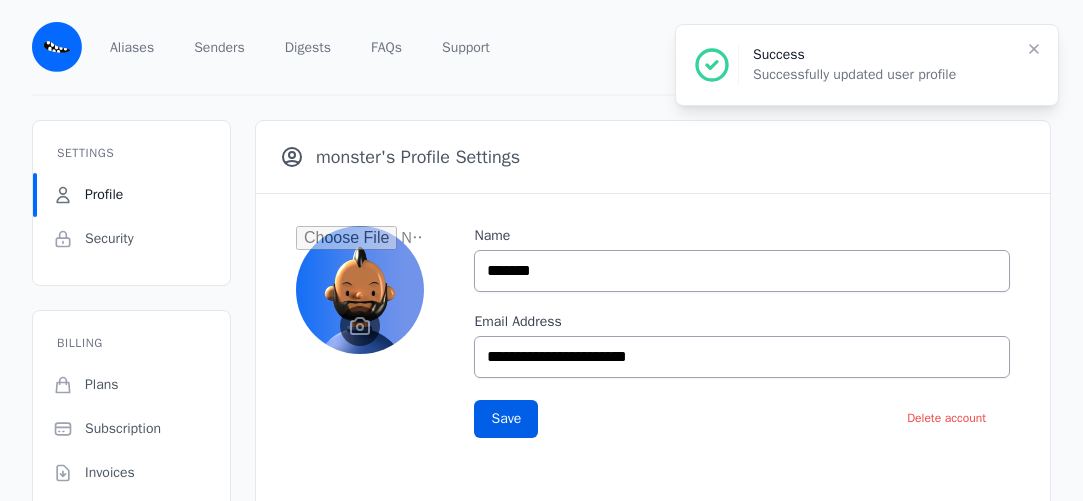 scroll, scrollTop: 0, scrollLeft: 0, axis: both 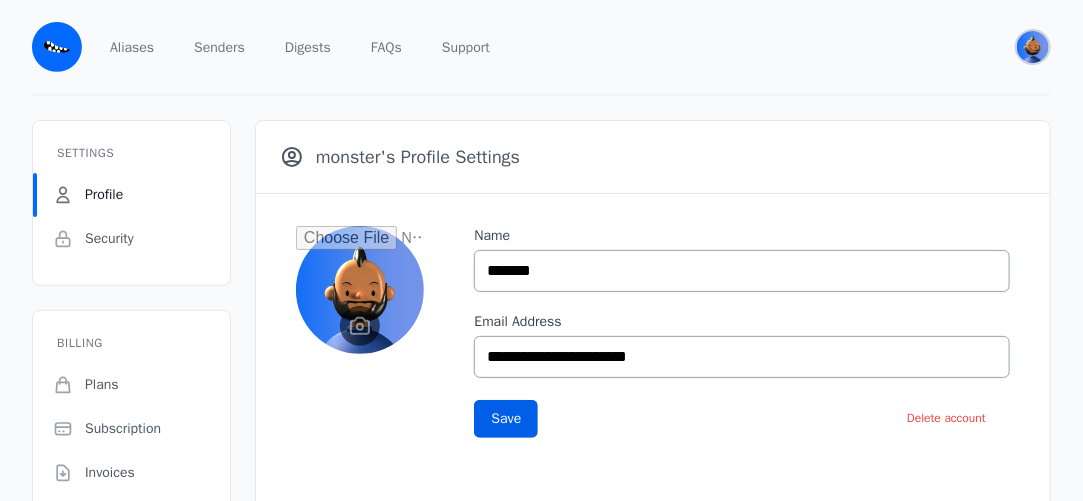 click at bounding box center [1033, 47] 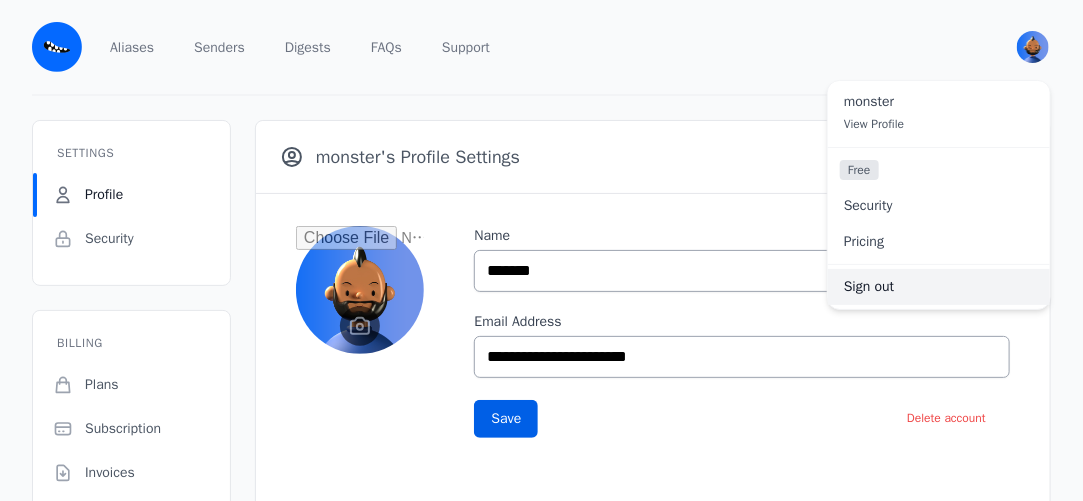 click on "Sign out" at bounding box center [939, 287] 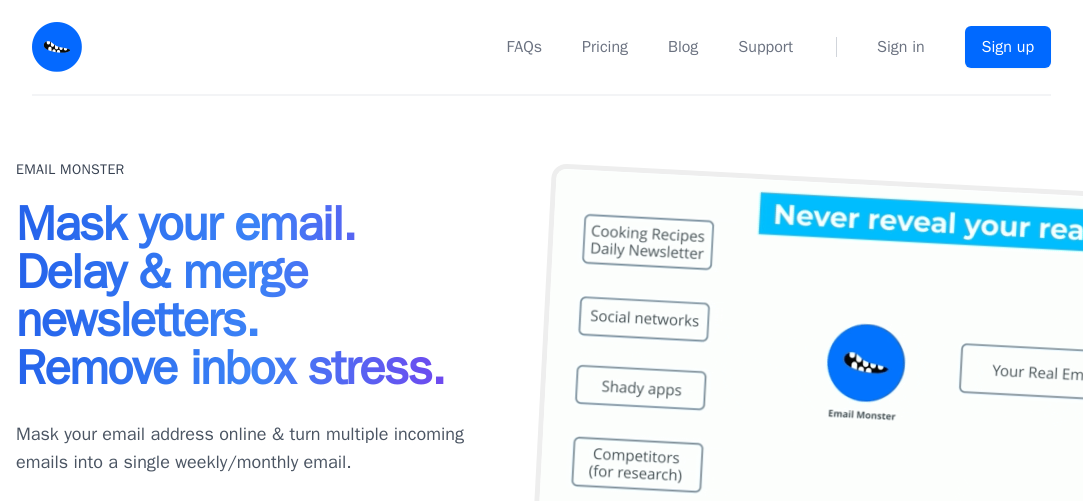 scroll, scrollTop: 0, scrollLeft: 0, axis: both 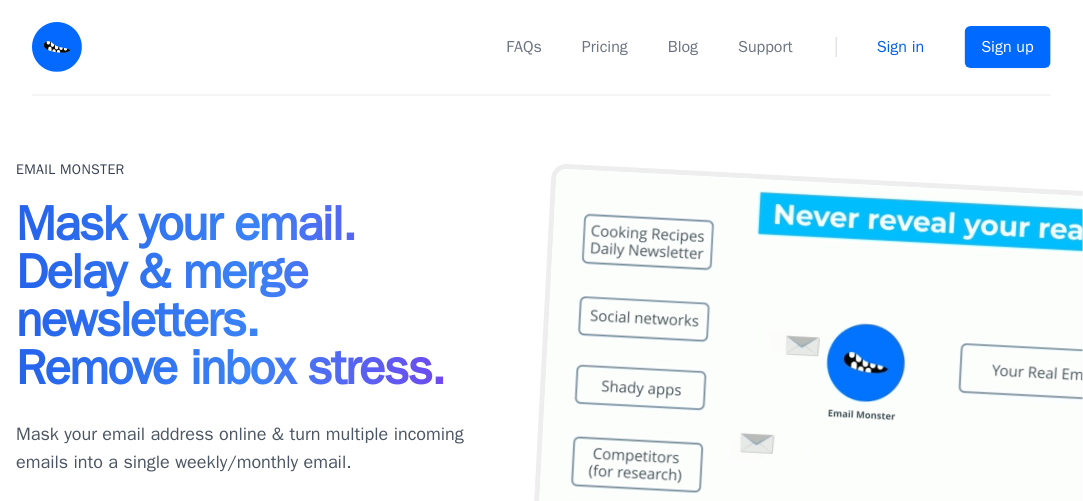 click on "Sign in" at bounding box center (901, 47) 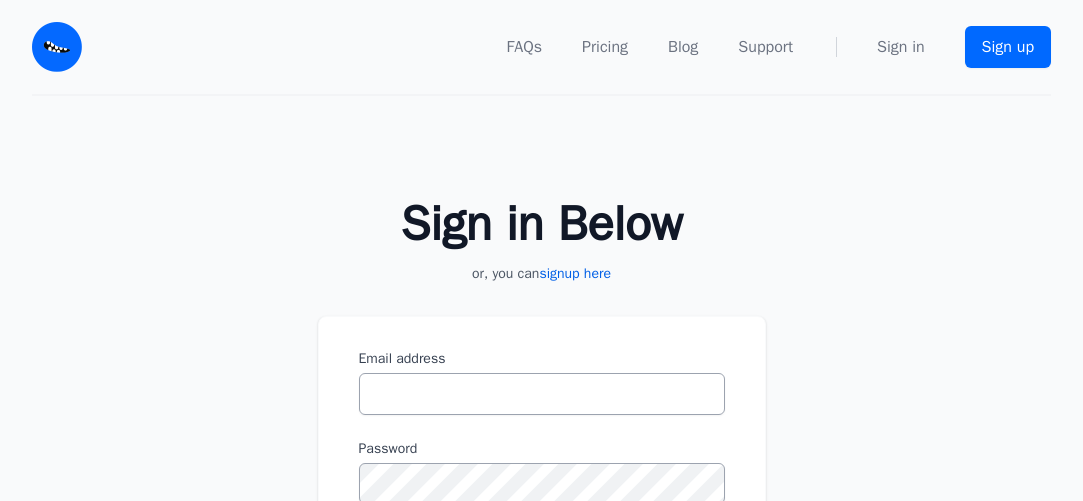 scroll, scrollTop: 0, scrollLeft: 0, axis: both 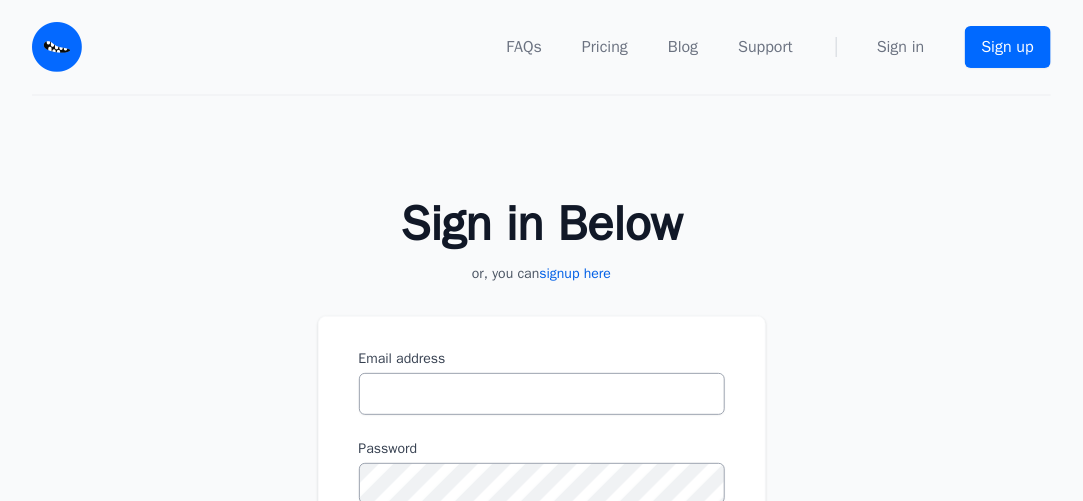 click on "Email address" at bounding box center (542, 394) 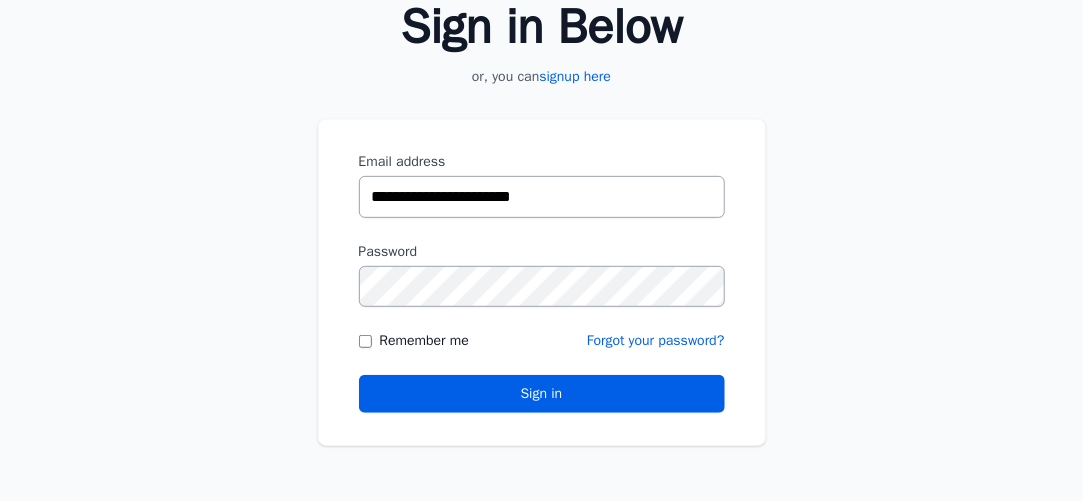 scroll, scrollTop: 200, scrollLeft: 0, axis: vertical 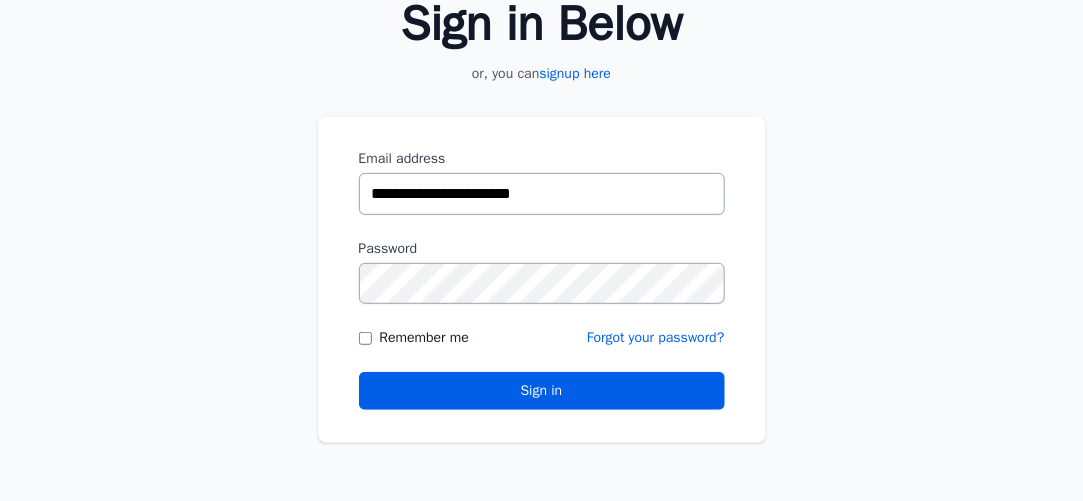 type on "**********" 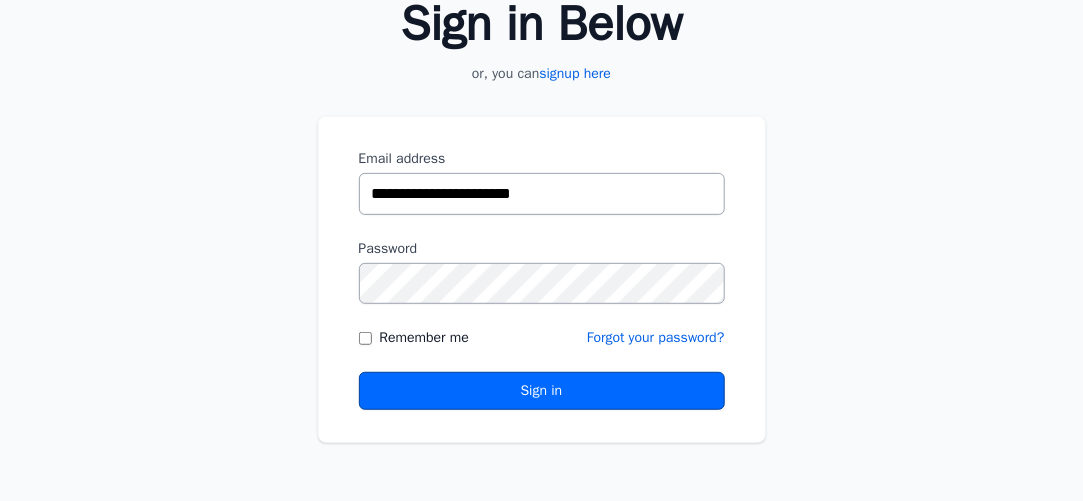 click on "Sign in" at bounding box center (542, 391) 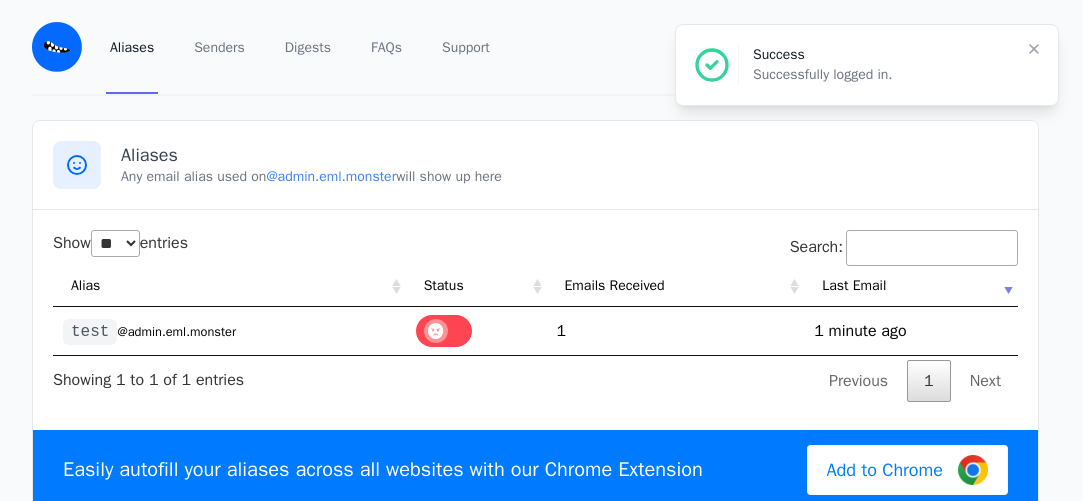 select on "**" 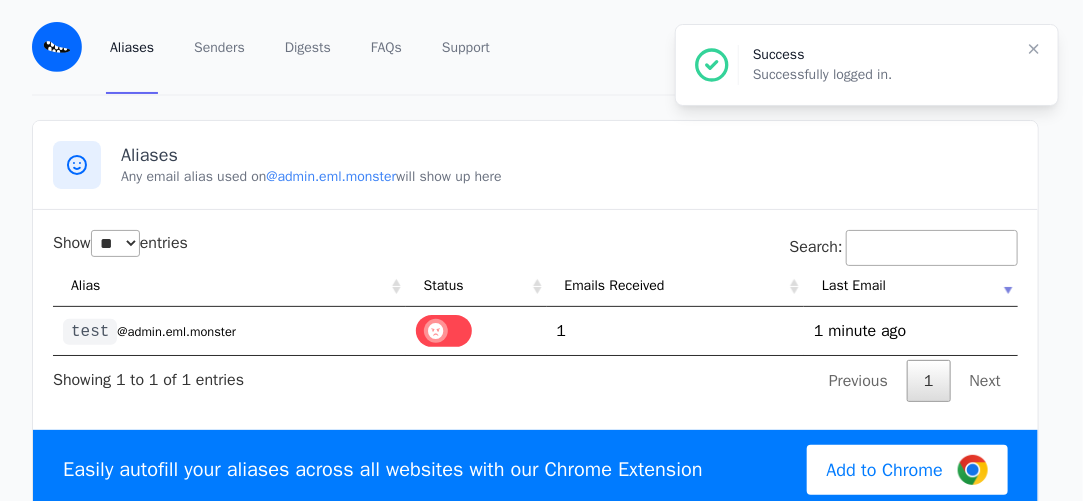 scroll, scrollTop: 0, scrollLeft: 0, axis: both 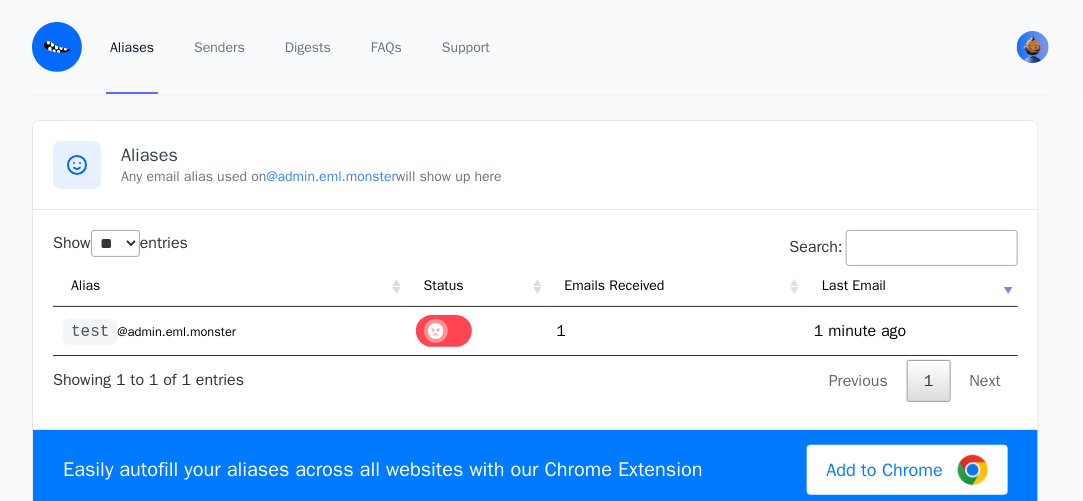 click on "1754036585 1 minute ago" at bounding box center [911, 331] 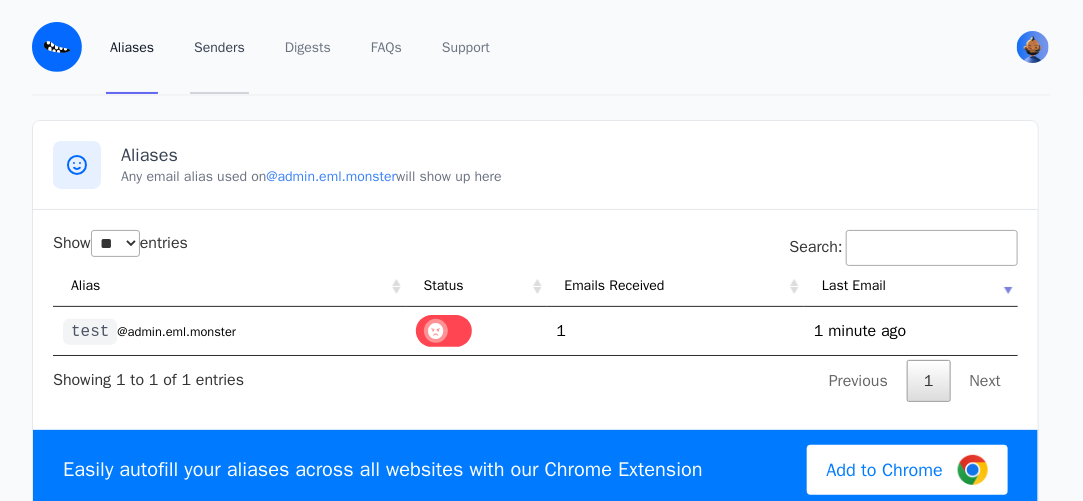 click on "Senders" at bounding box center (219, 47) 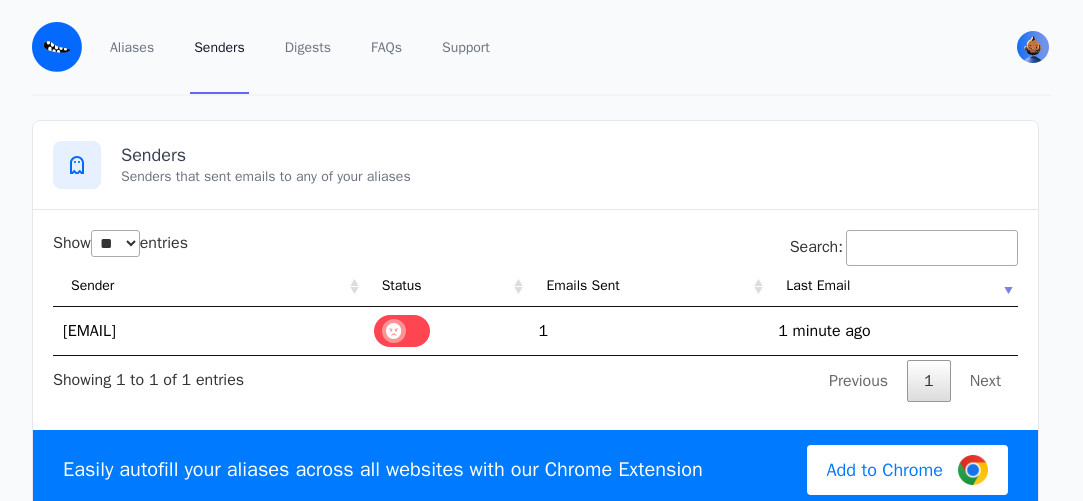 select on "**" 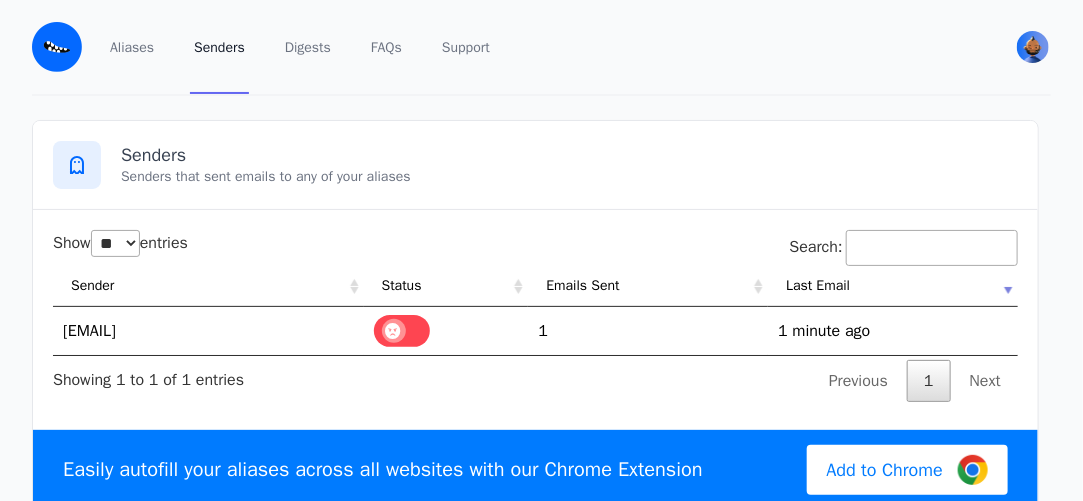 scroll, scrollTop: 0, scrollLeft: 0, axis: both 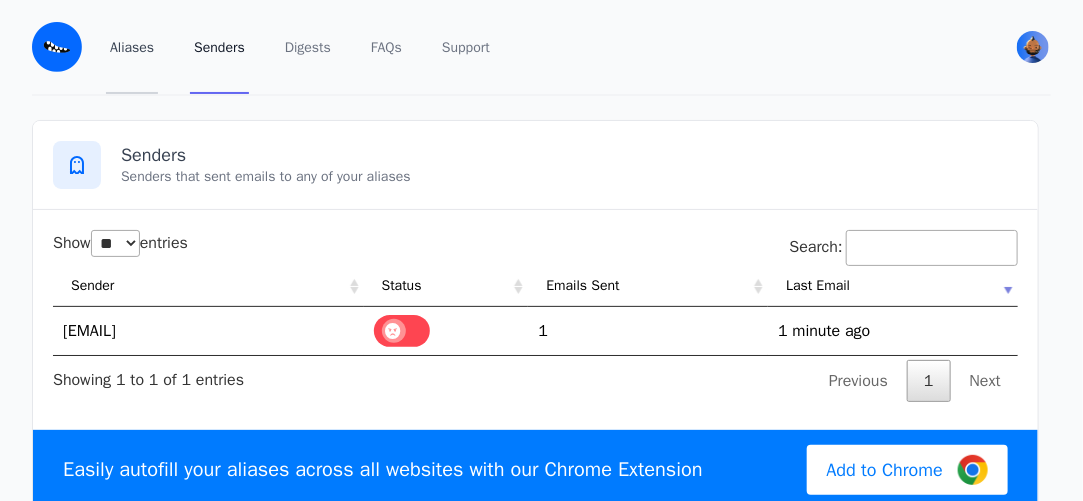 click on "Aliases" at bounding box center [132, 47] 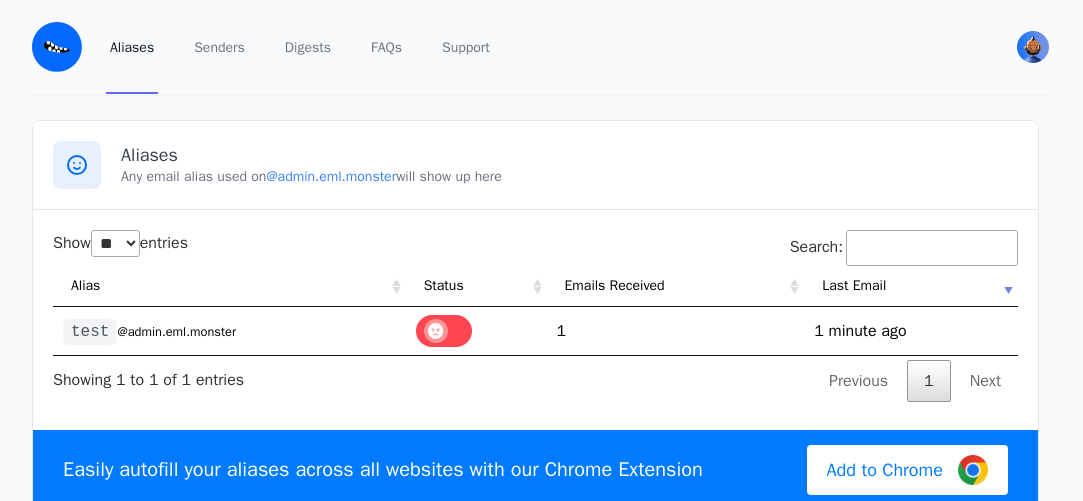 select on "**" 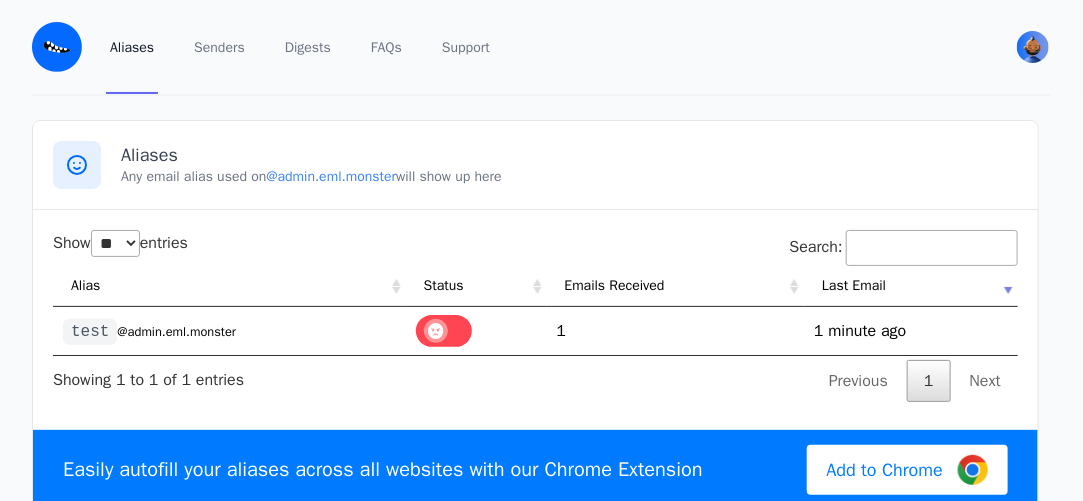 scroll, scrollTop: 0, scrollLeft: 0, axis: both 